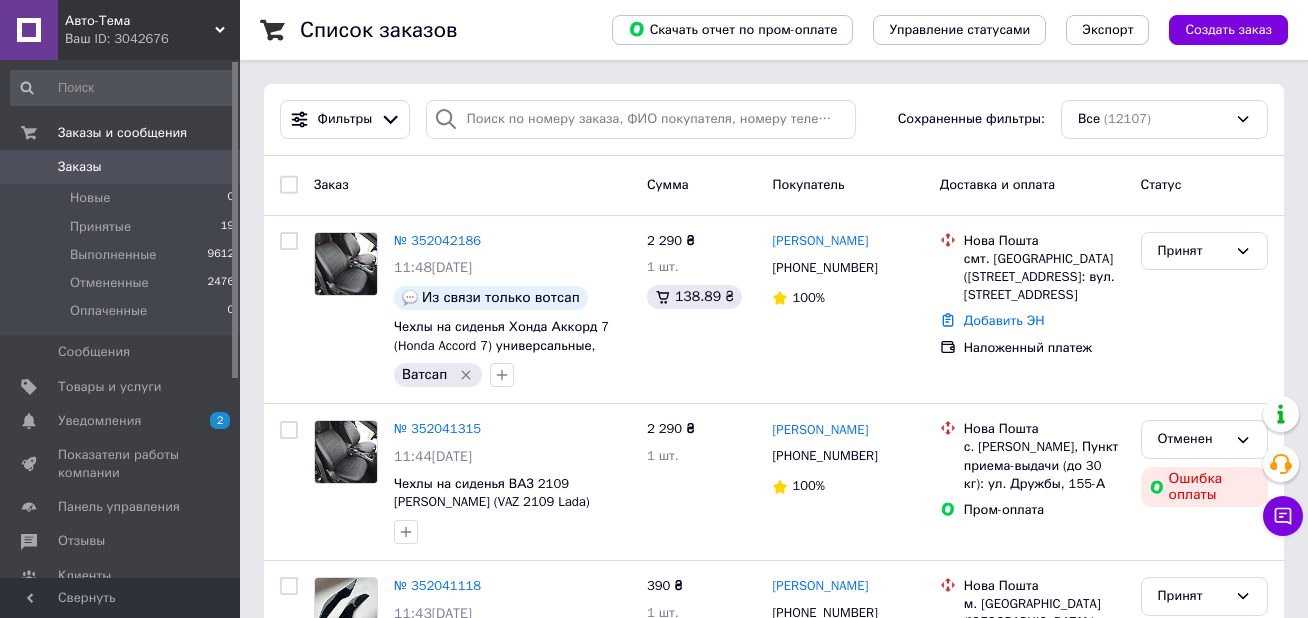 scroll, scrollTop: 0, scrollLeft: 0, axis: both 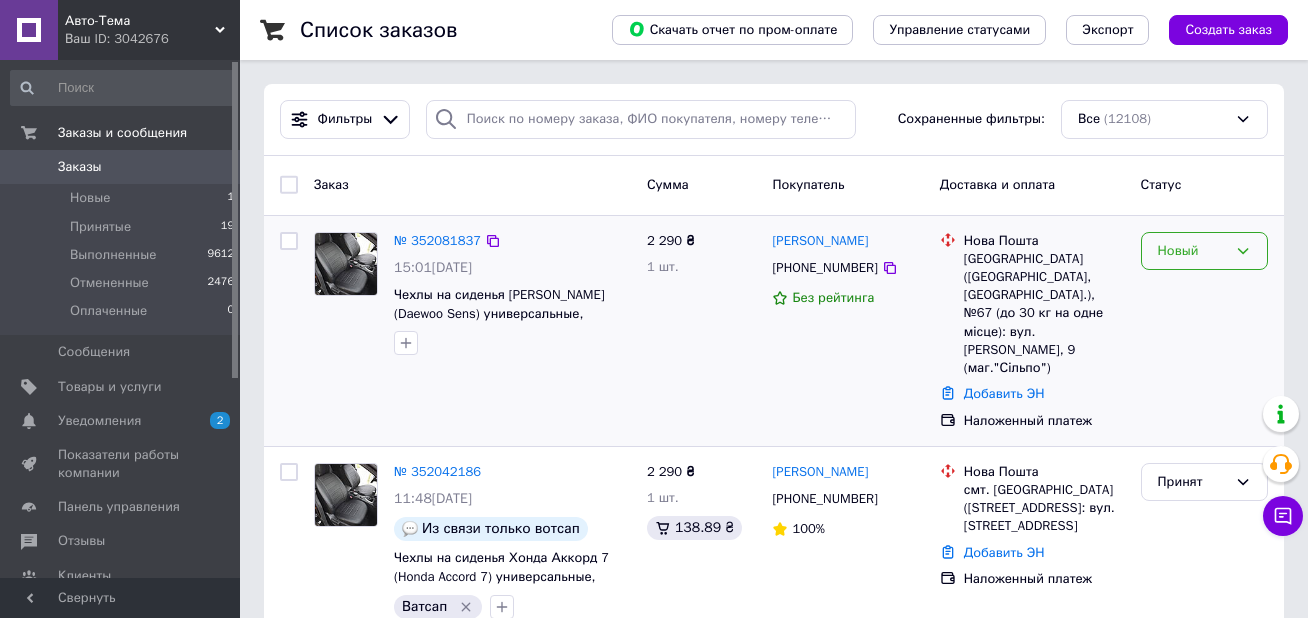 click on "Новый" at bounding box center (1192, 251) 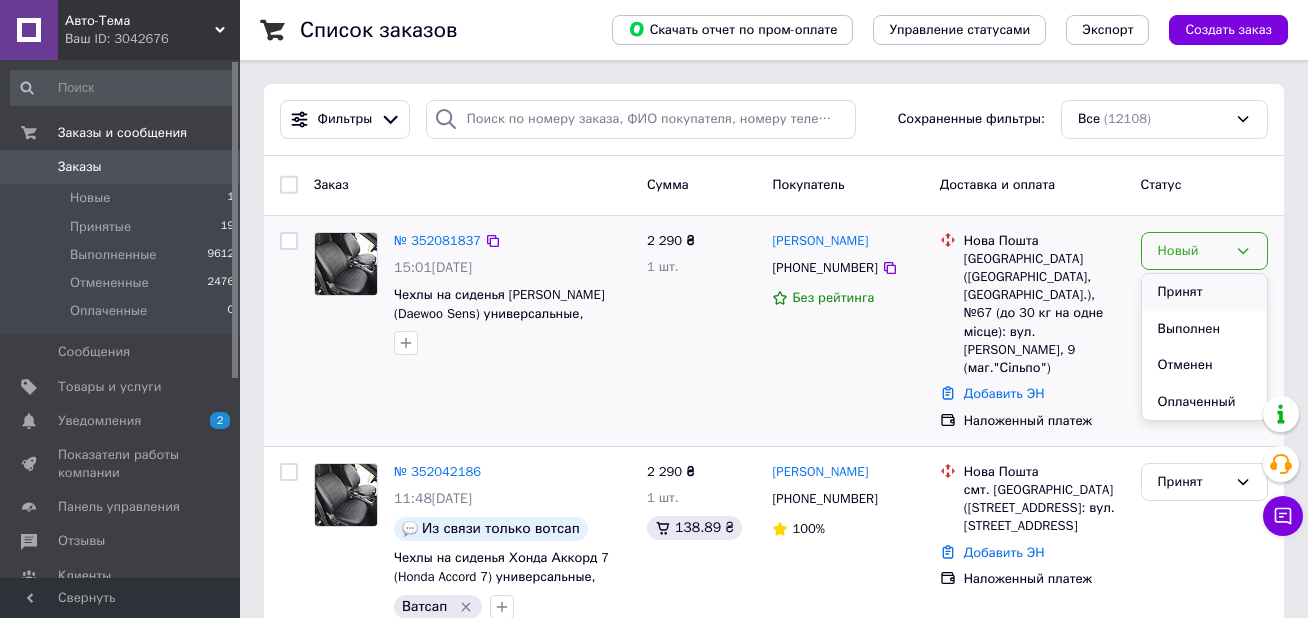 click on "Принят" at bounding box center (1204, 292) 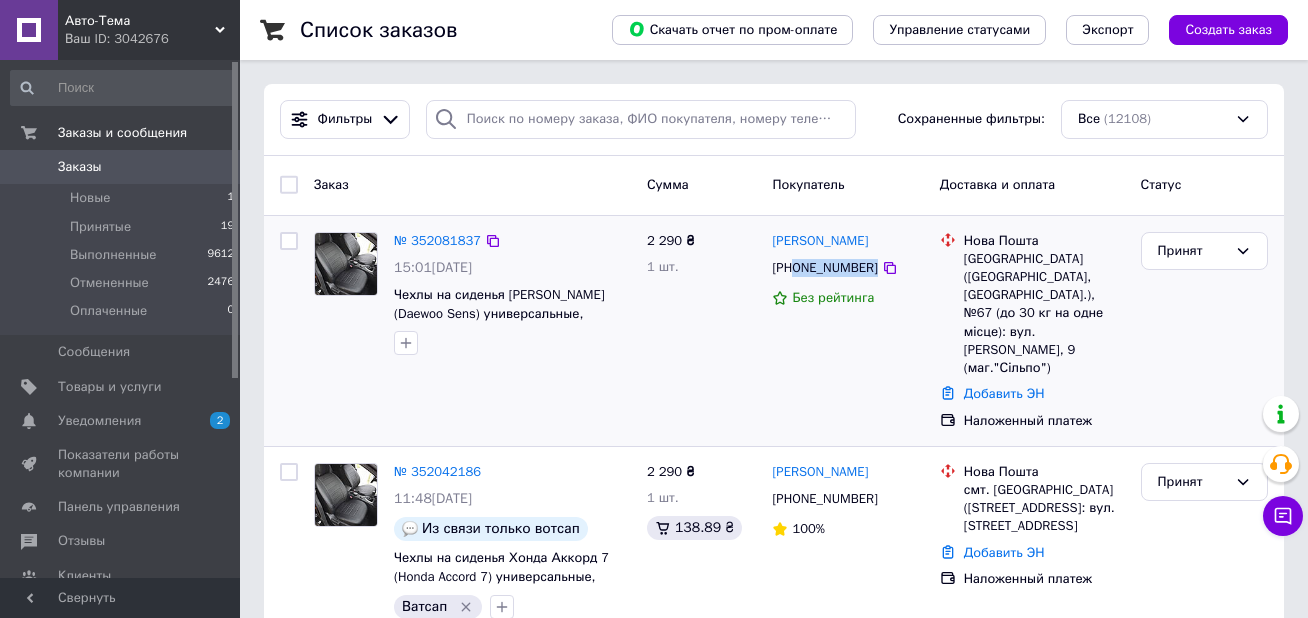 copy on "0958579651" 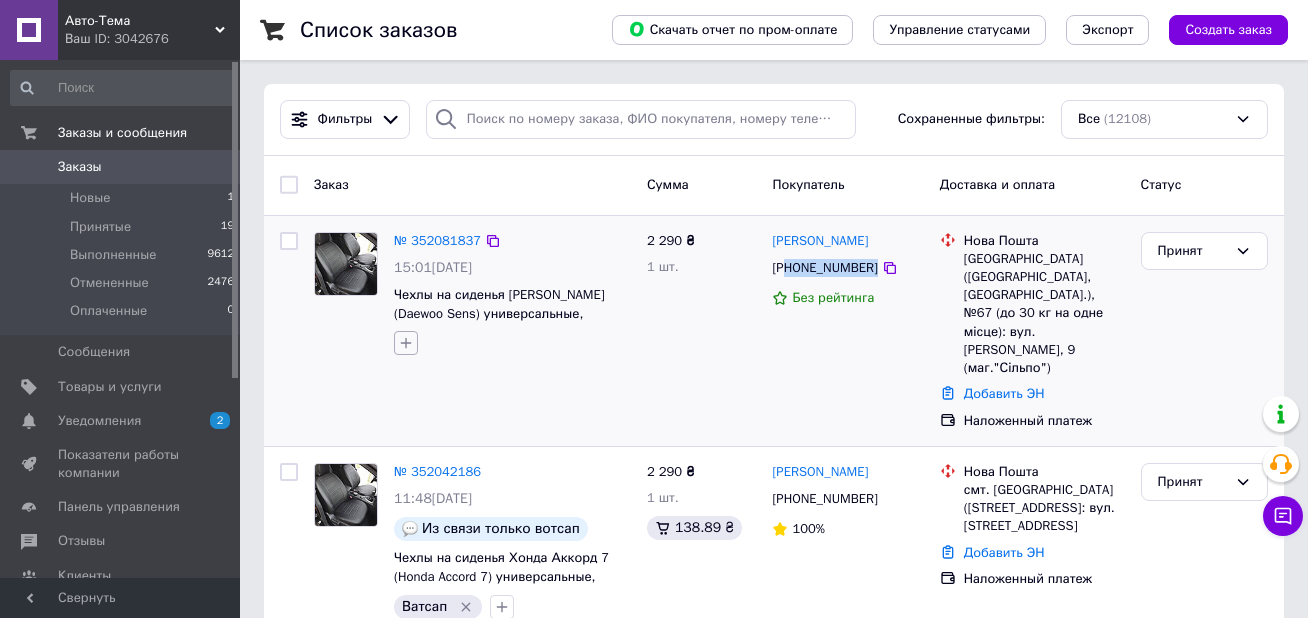 click 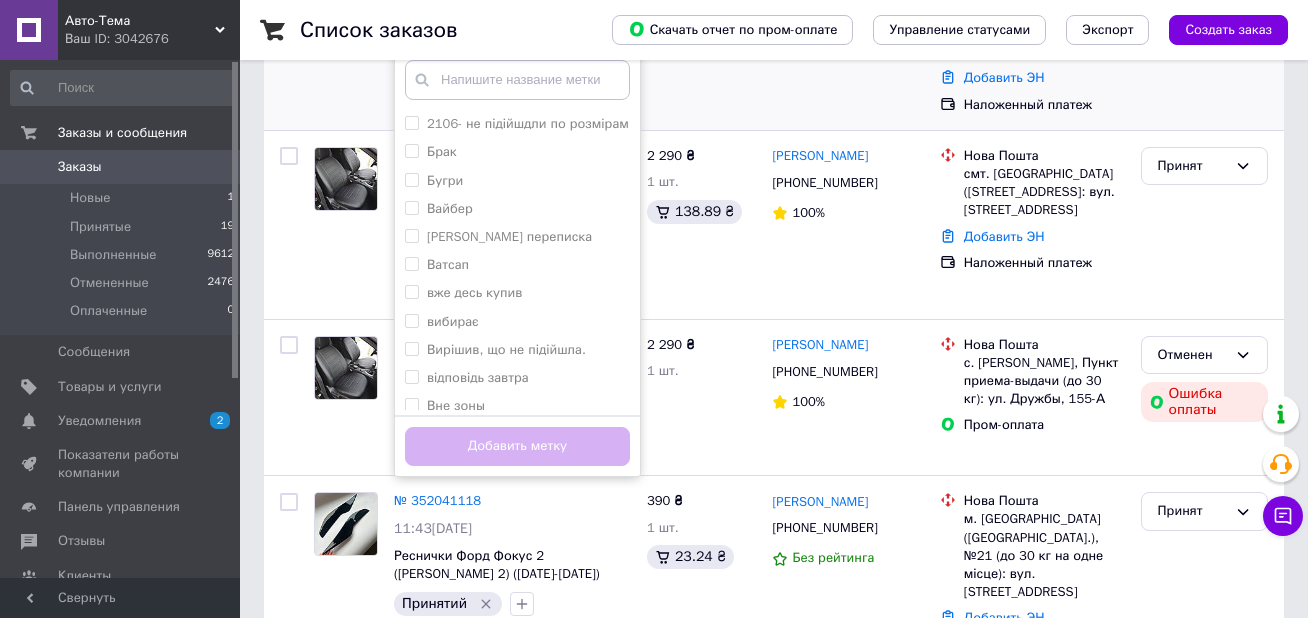 scroll, scrollTop: 400, scrollLeft: 0, axis: vertical 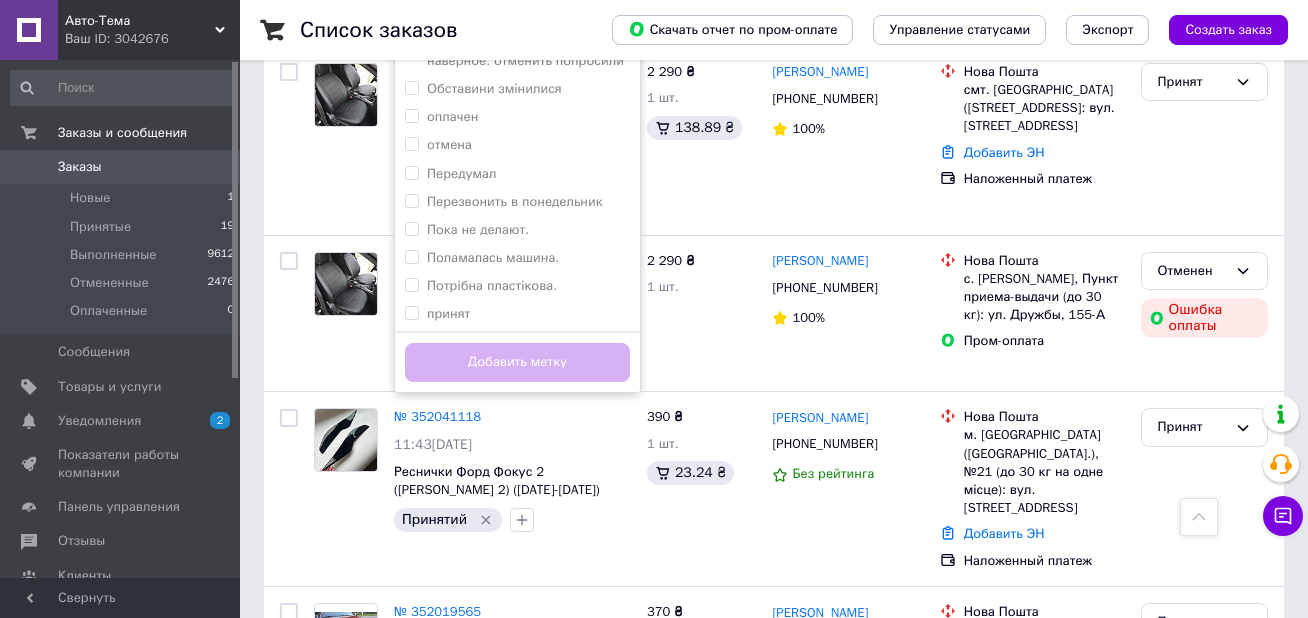 click on "Принятий" at bounding box center [517, 343] 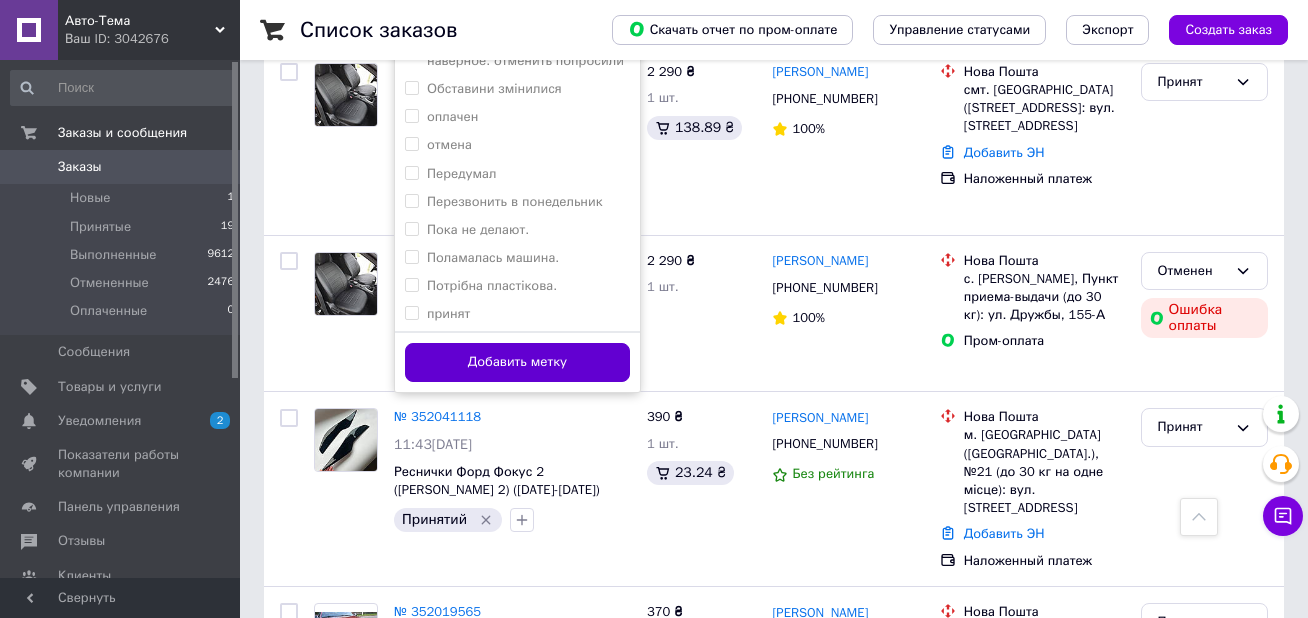 click on "Добавить метку" at bounding box center [517, 362] 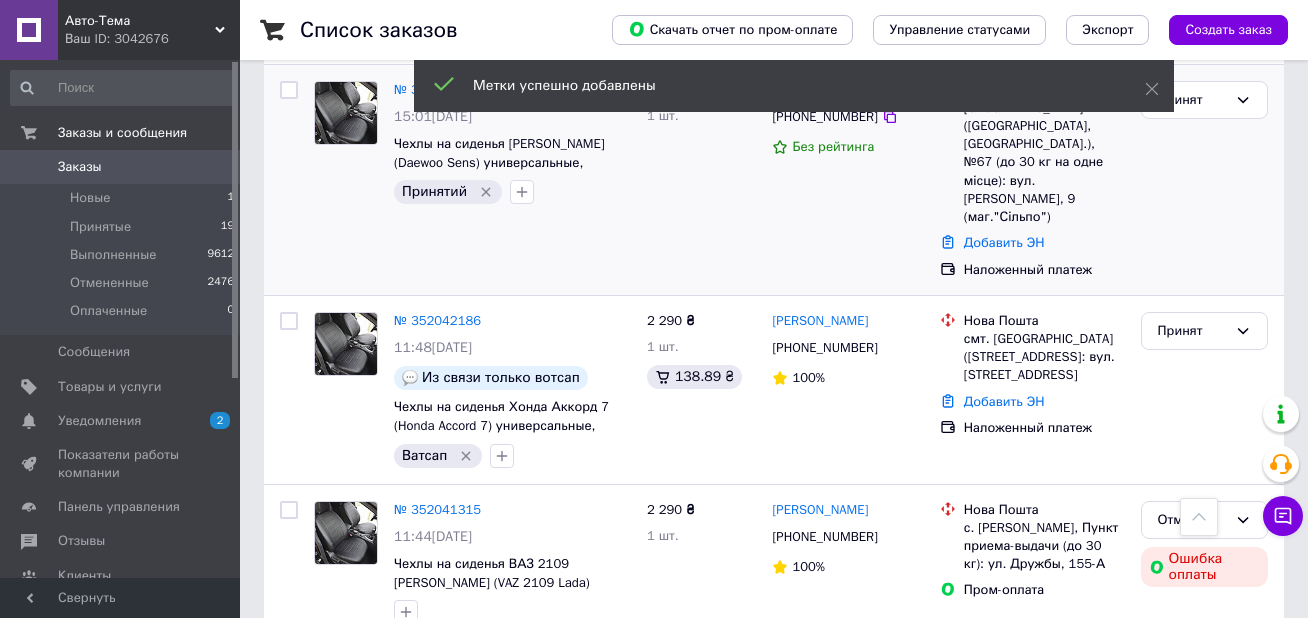 scroll, scrollTop: 0, scrollLeft: 0, axis: both 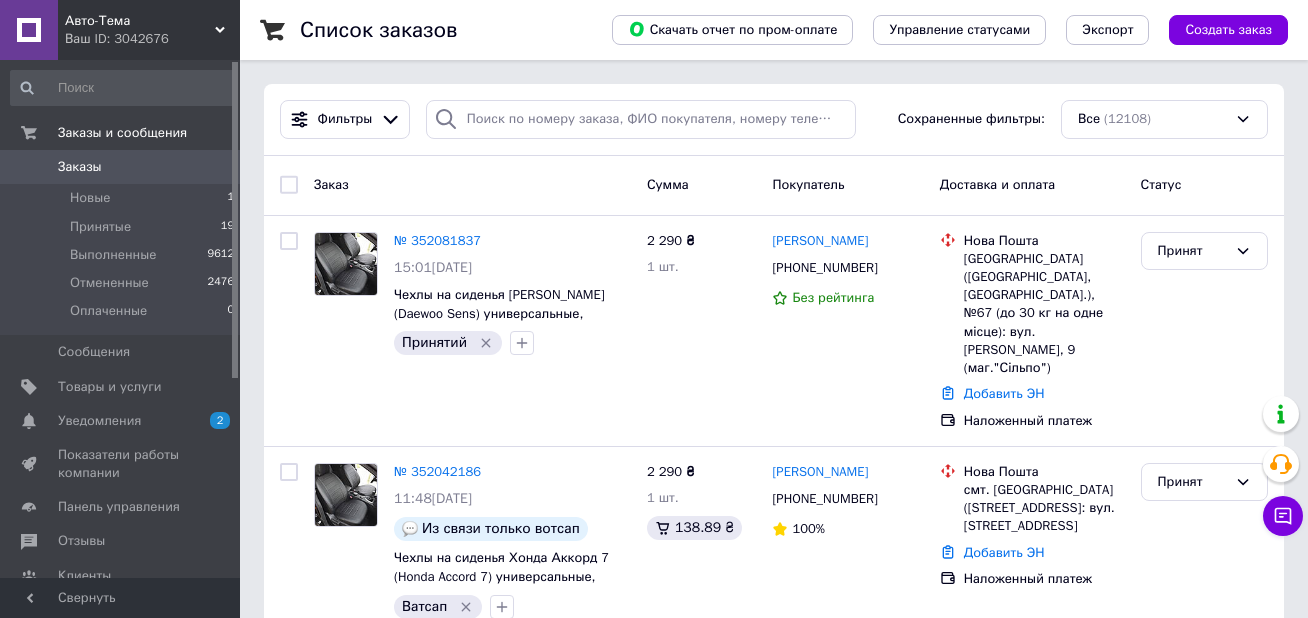 click on "Заказы" at bounding box center [80, 167] 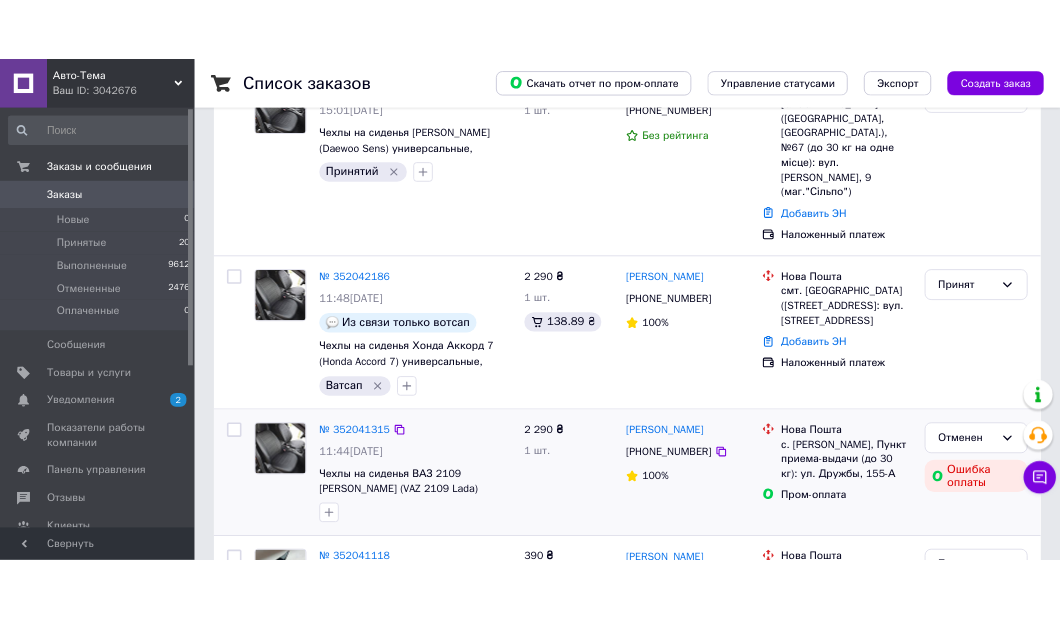 scroll, scrollTop: 0, scrollLeft: 0, axis: both 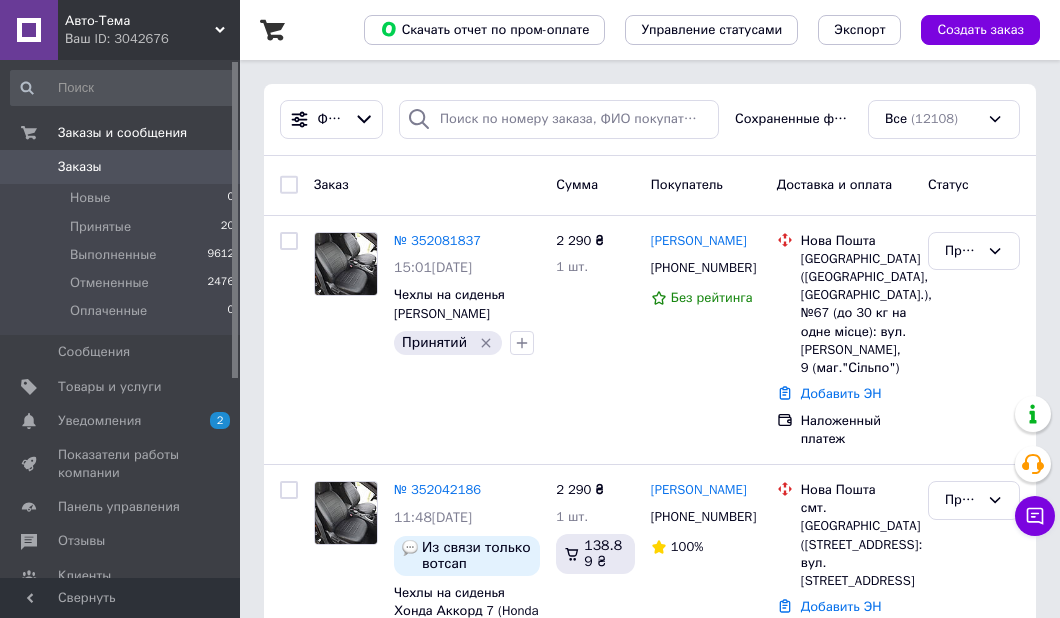 click on "Заказы" at bounding box center [80, 167] 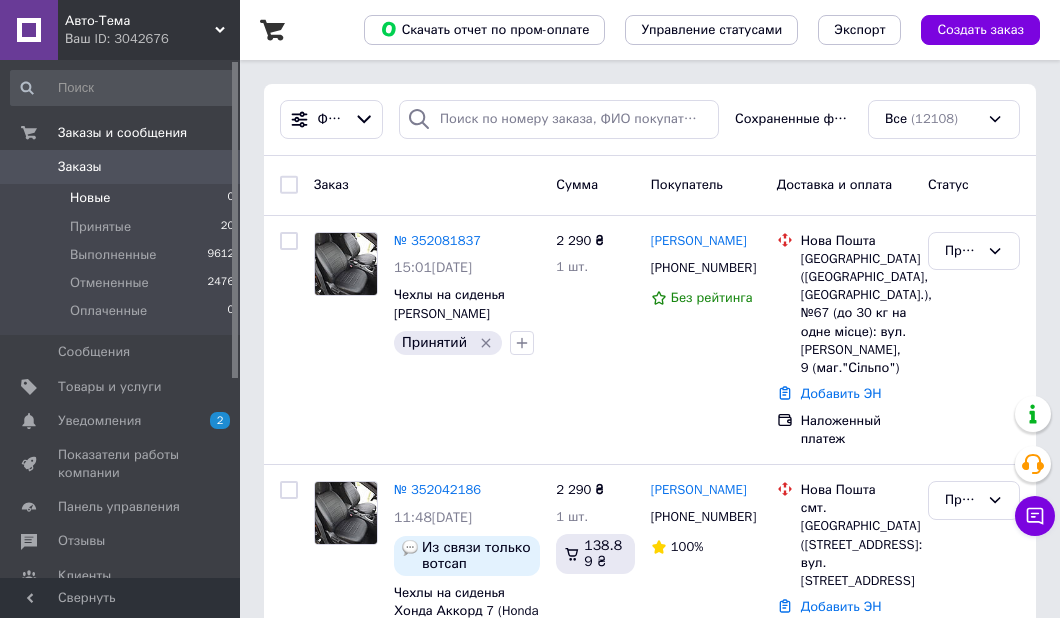 click on "Новые" at bounding box center [90, 198] 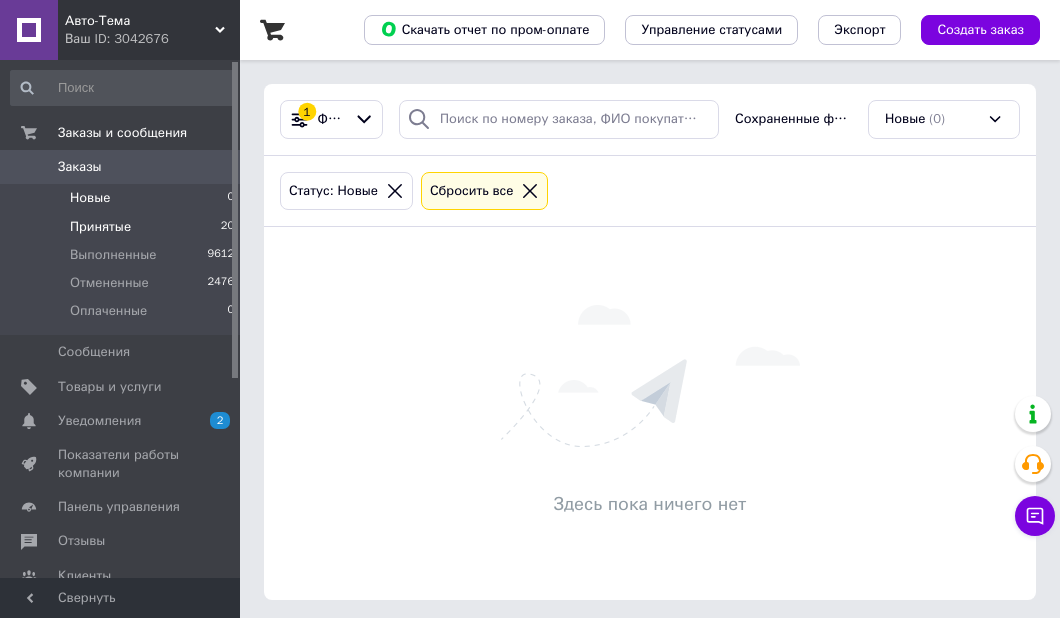 click on "Принятые" at bounding box center [100, 227] 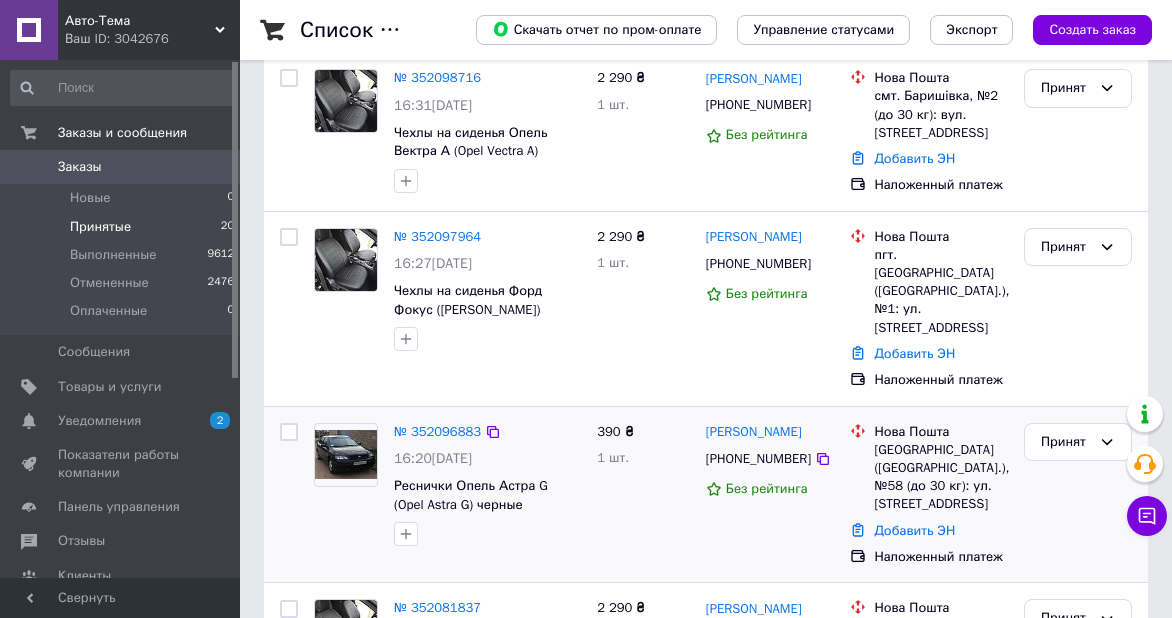 scroll, scrollTop: 264, scrollLeft: 0, axis: vertical 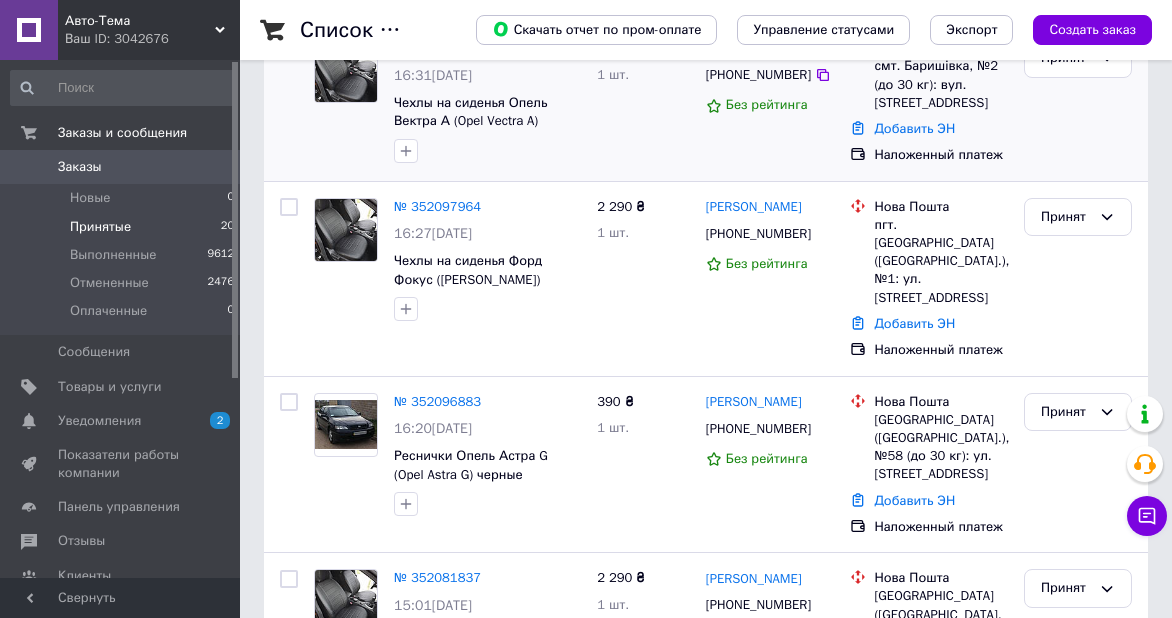 click on "№ 352098716 16:31[DATE] Чехлы на сиденья Опель Вектра А (Opel Vectra A) универсальные, кожзам" at bounding box center (487, 101) 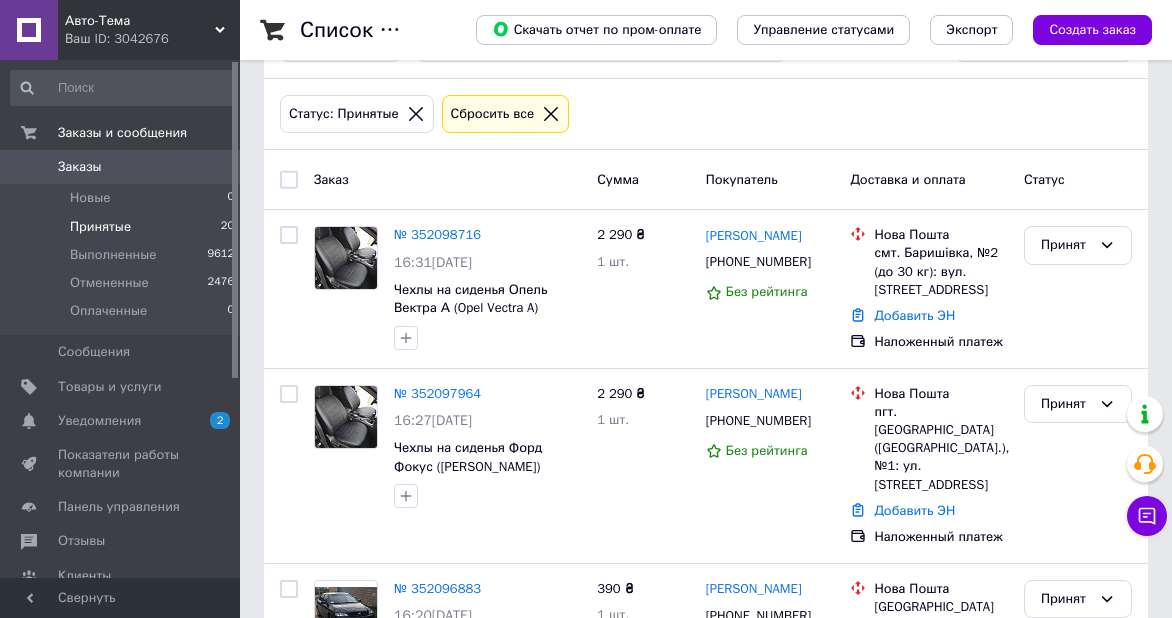 scroll, scrollTop: 64, scrollLeft: 0, axis: vertical 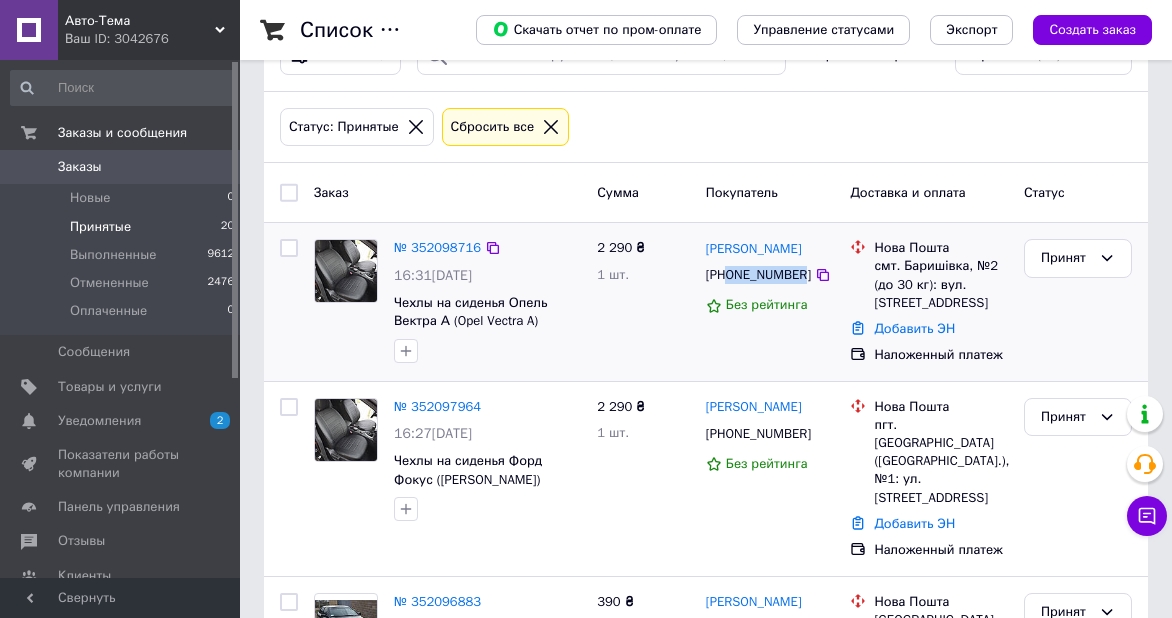 copy on "0993053683" 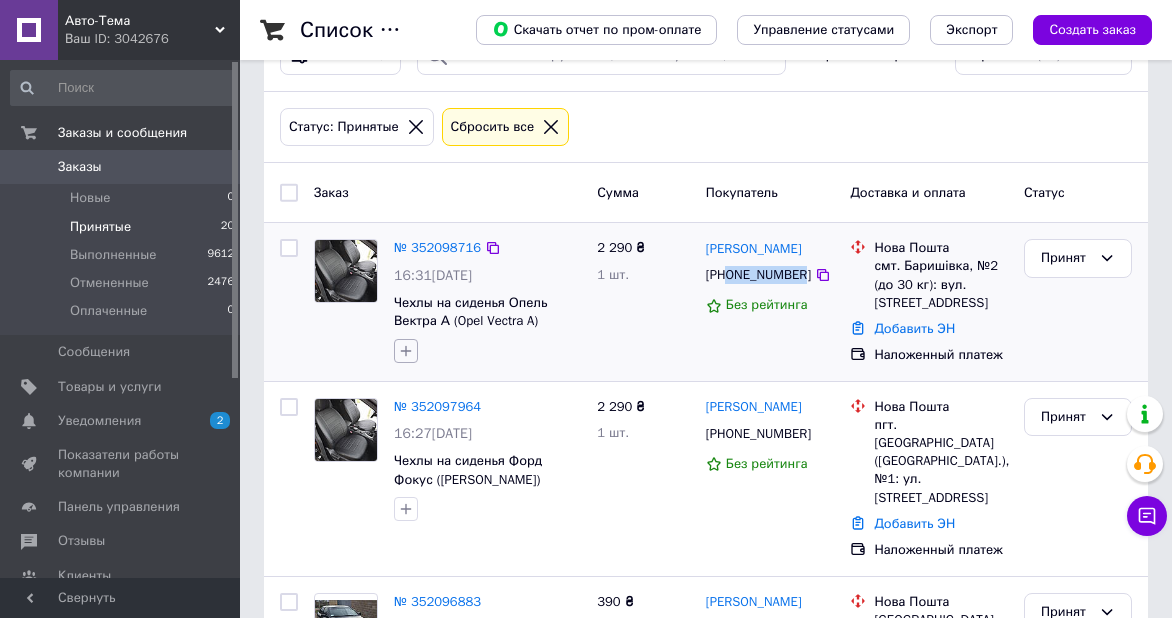click at bounding box center [406, 351] 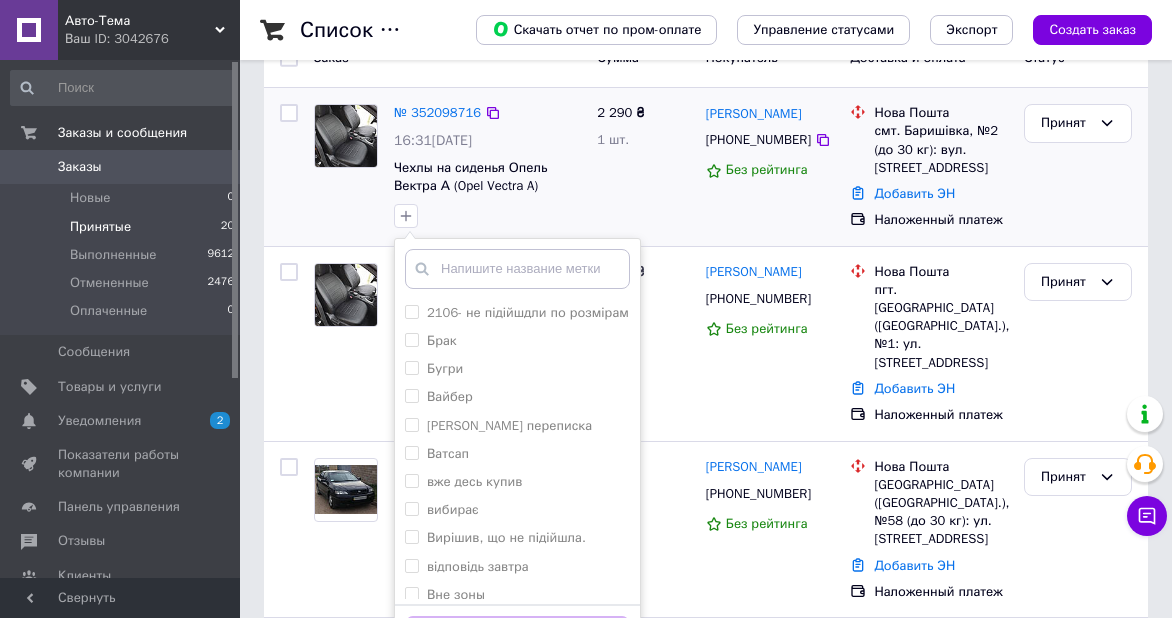 scroll, scrollTop: 464, scrollLeft: 0, axis: vertical 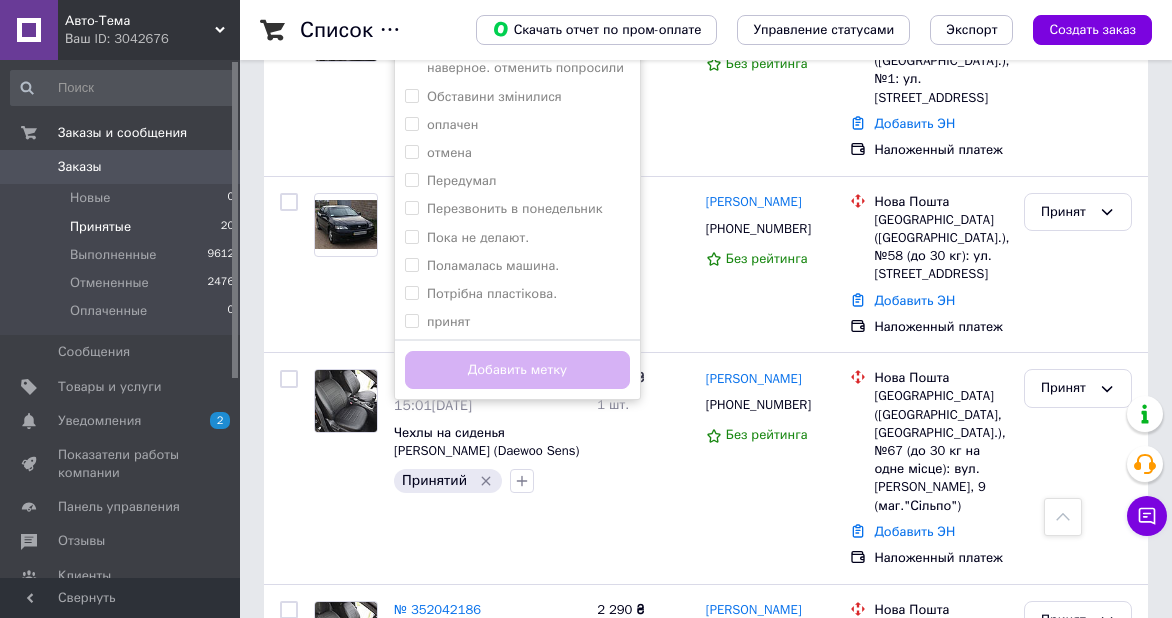 click on "Принятий" at bounding box center (457, 349) 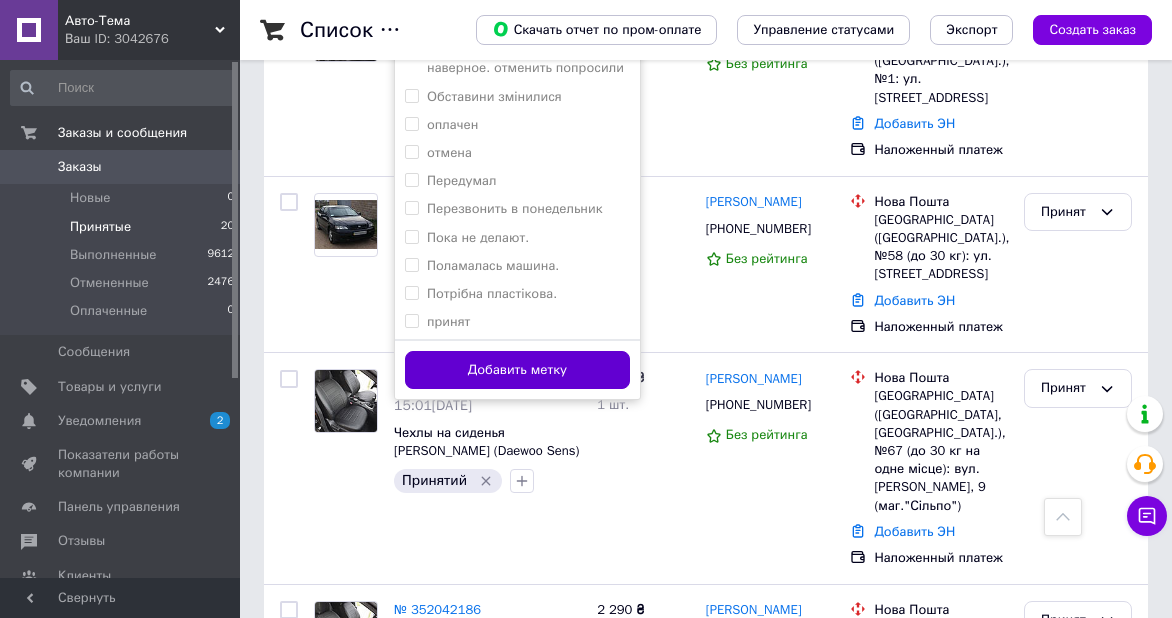 click on "Добавить метку" at bounding box center [517, 370] 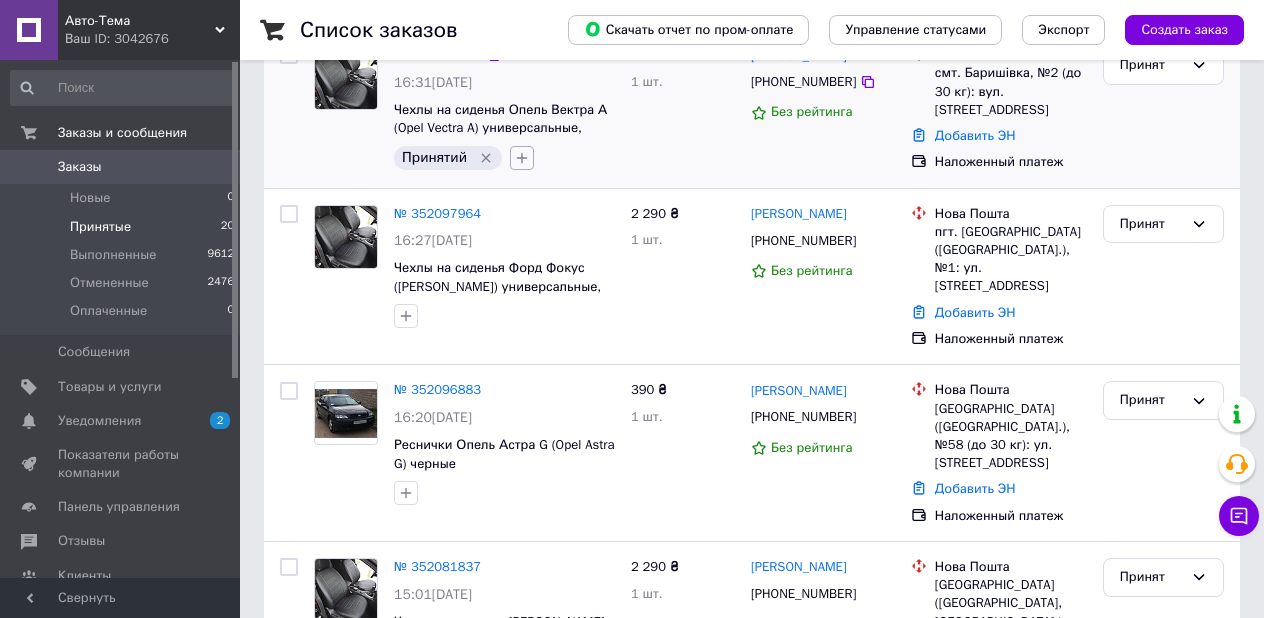 scroll, scrollTop: 264, scrollLeft: 0, axis: vertical 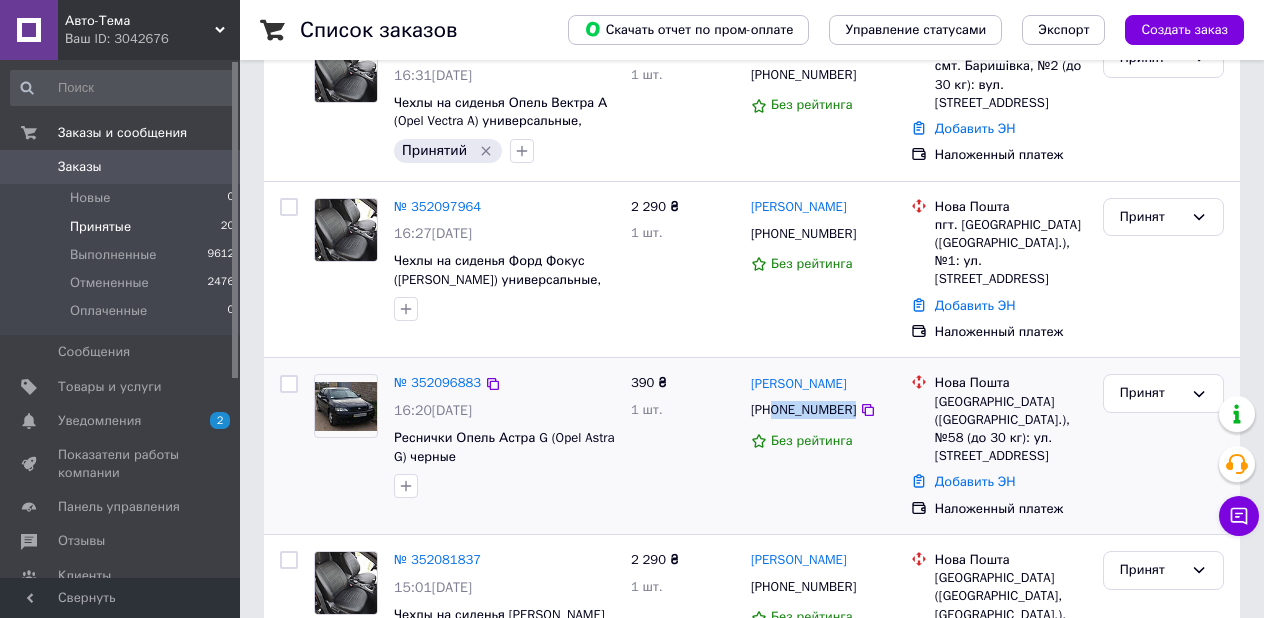 copy on "0968498645" 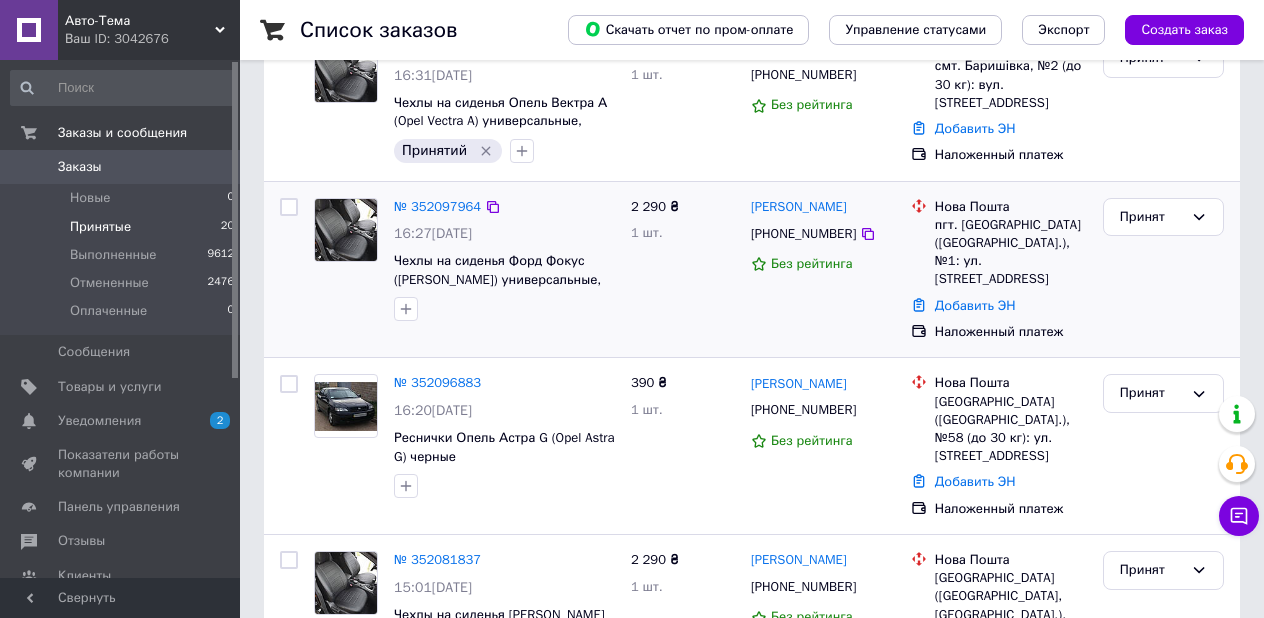 click on "2 290 ₴ 1 шт." at bounding box center [683, 270] 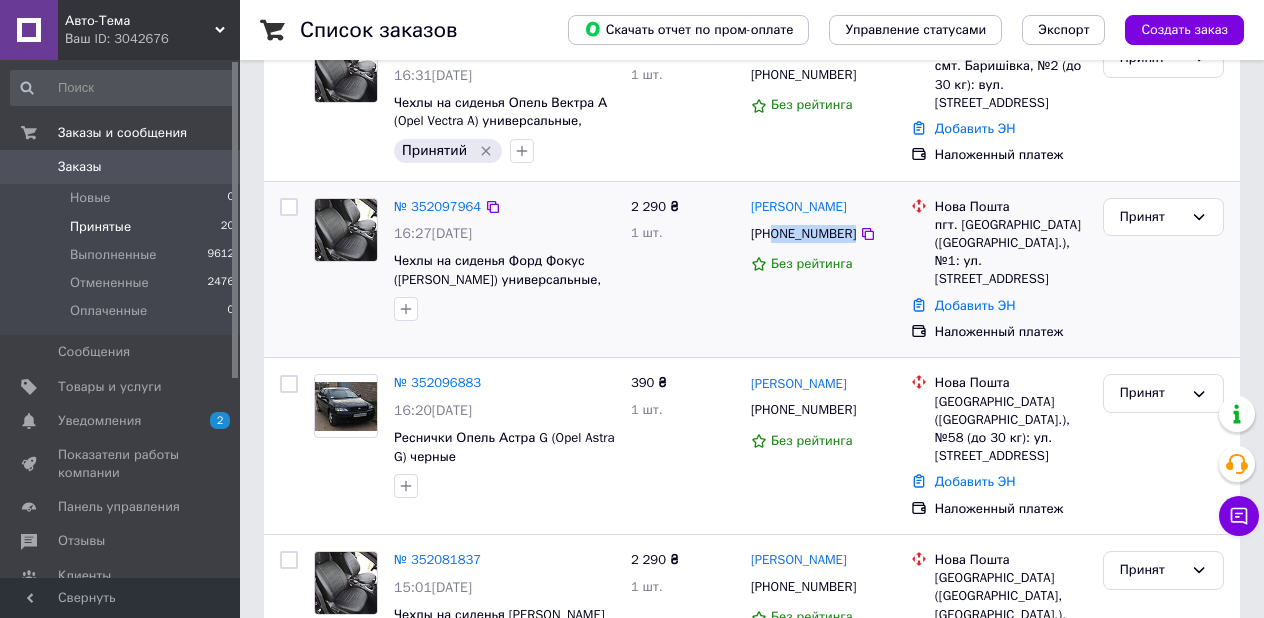 copy on "0689496263" 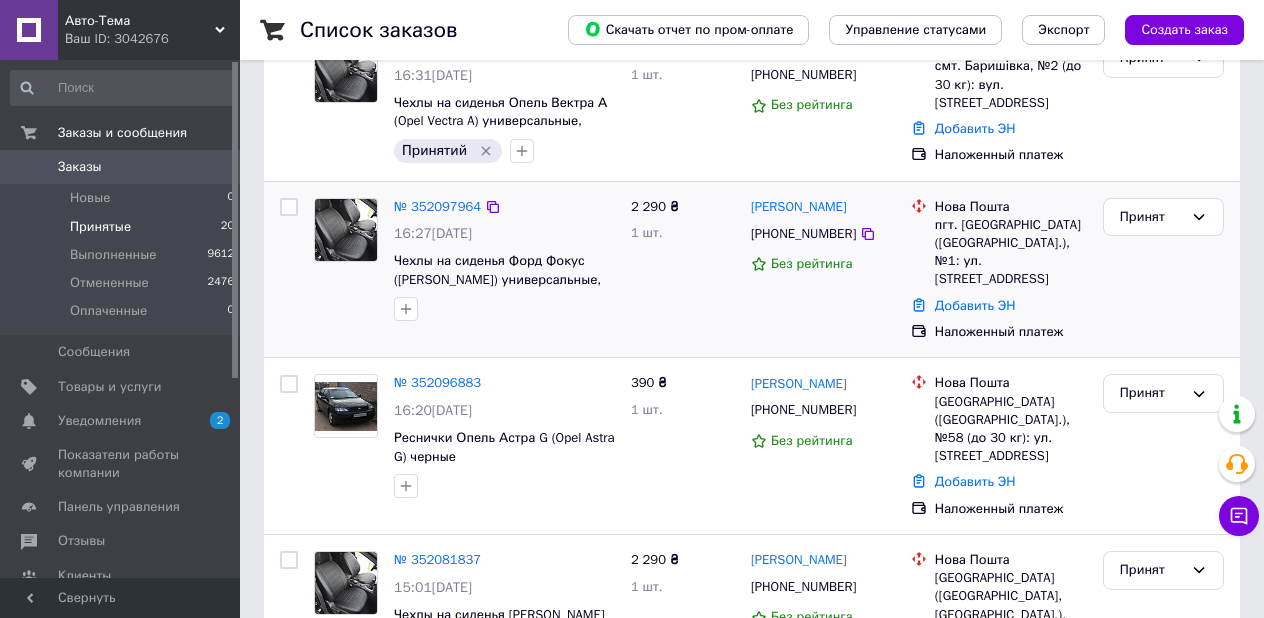 click on "2 290 ₴ 1 шт." at bounding box center [683, 270] 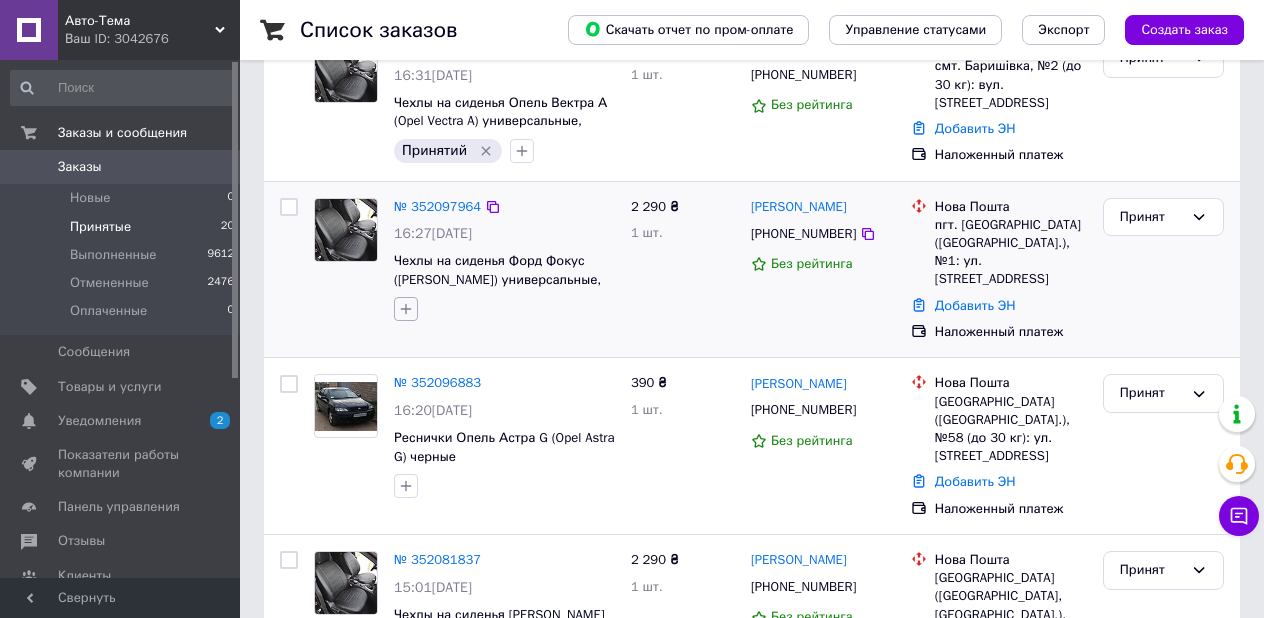 click 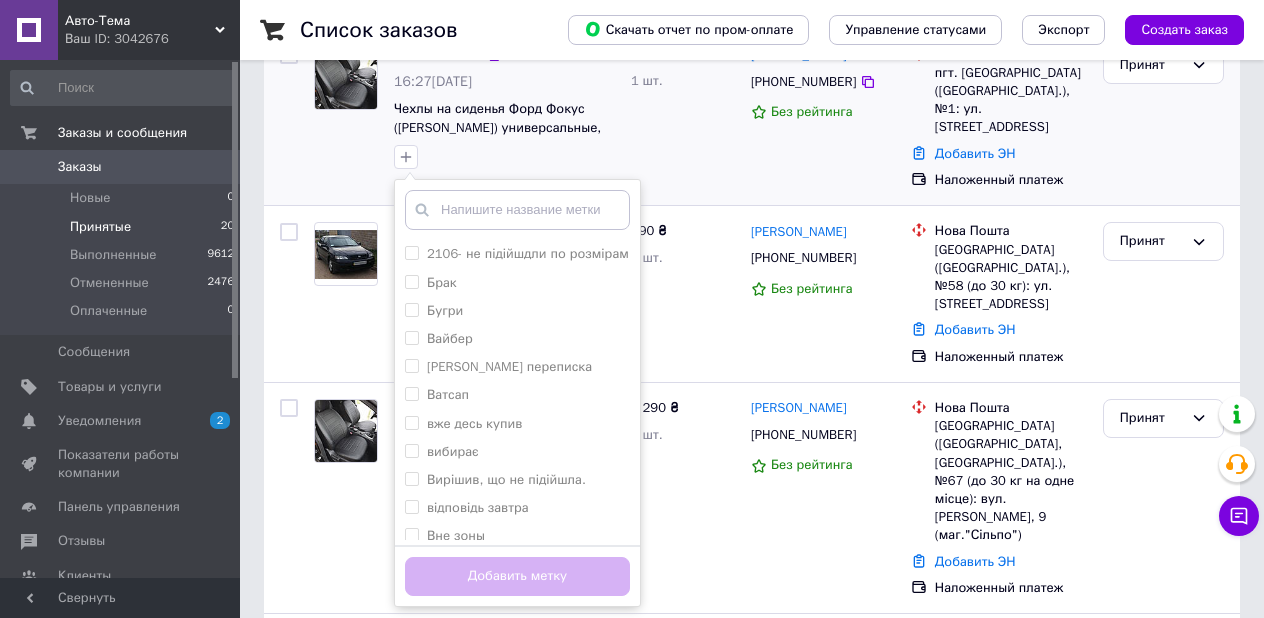 scroll, scrollTop: 464, scrollLeft: 0, axis: vertical 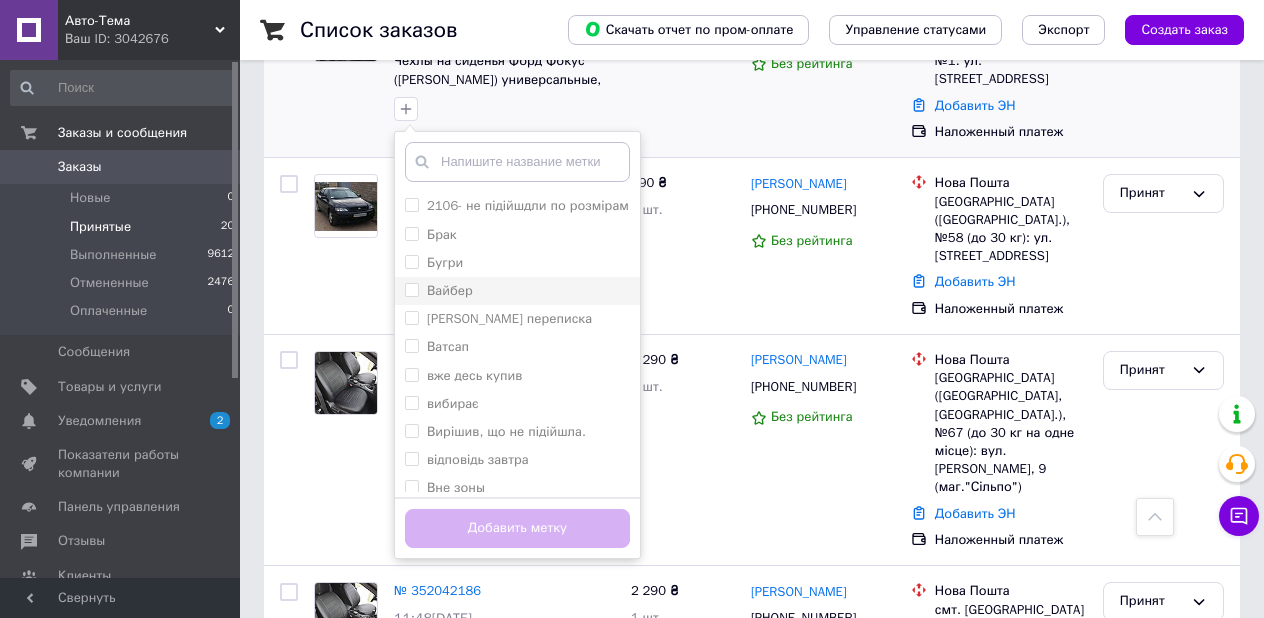 click on "Вайбер" at bounding box center [450, 290] 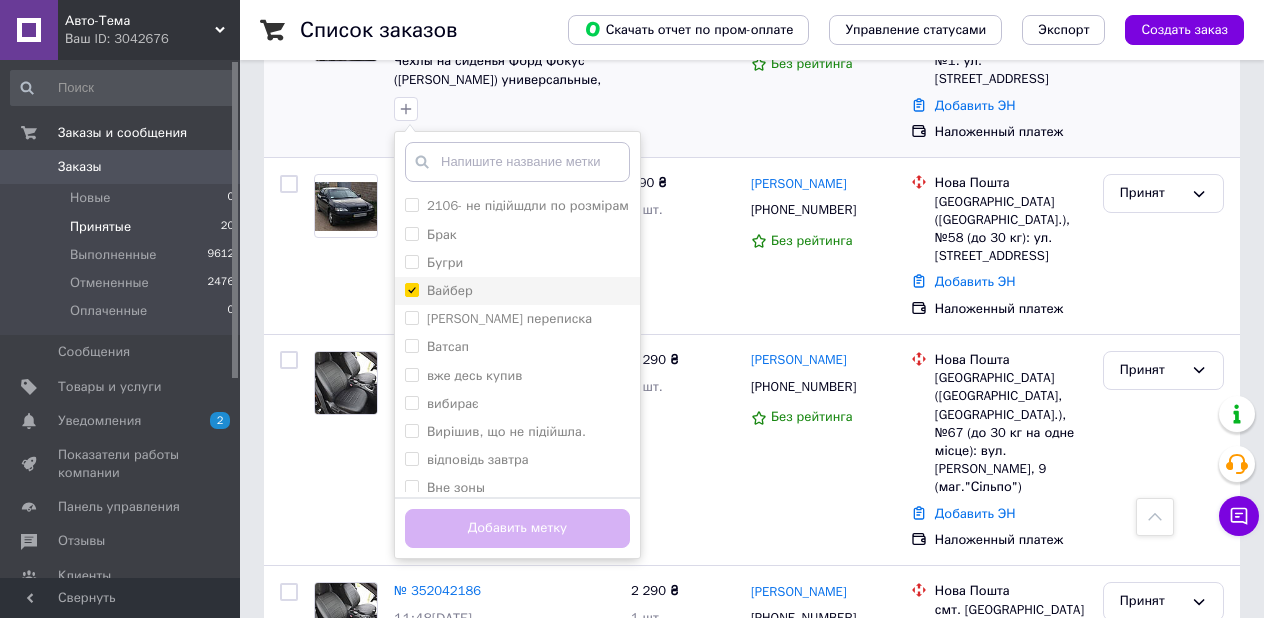 checkbox on "true" 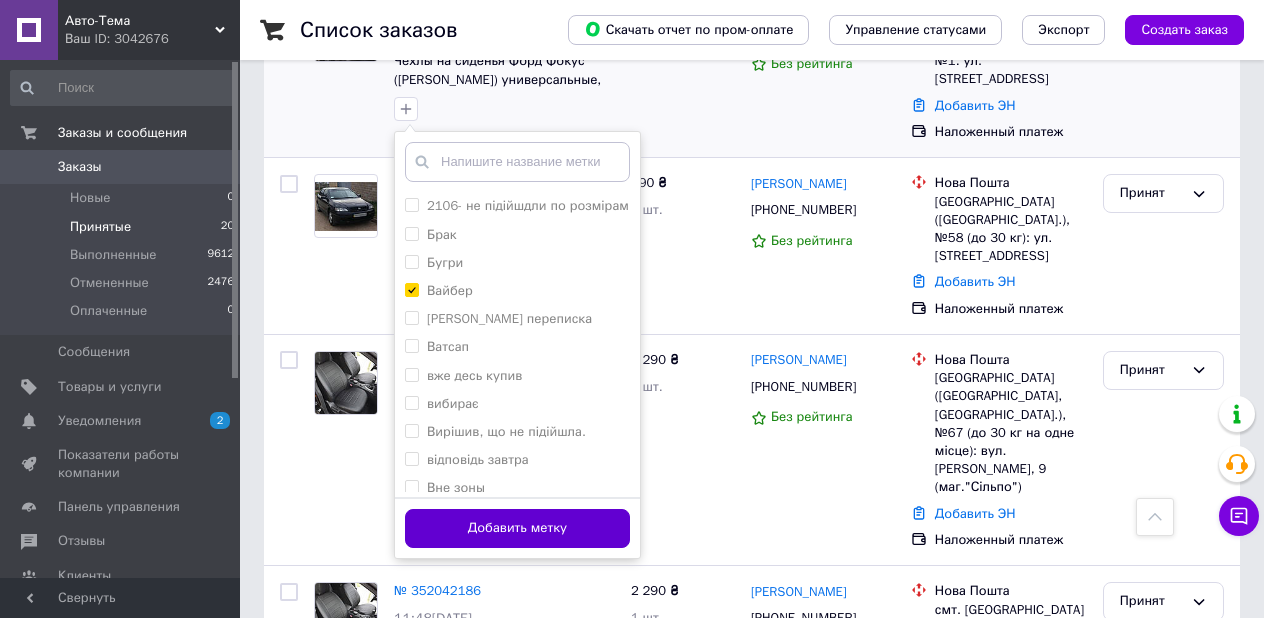click on "Добавить метку" at bounding box center (517, 528) 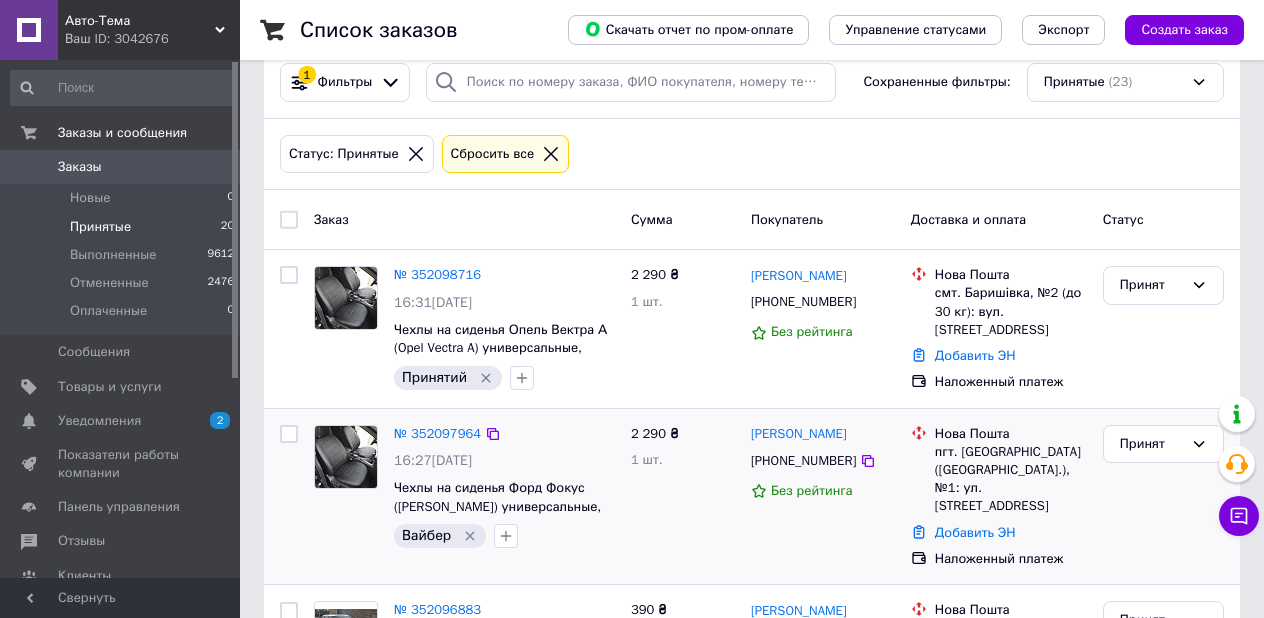 scroll, scrollTop: 0, scrollLeft: 0, axis: both 